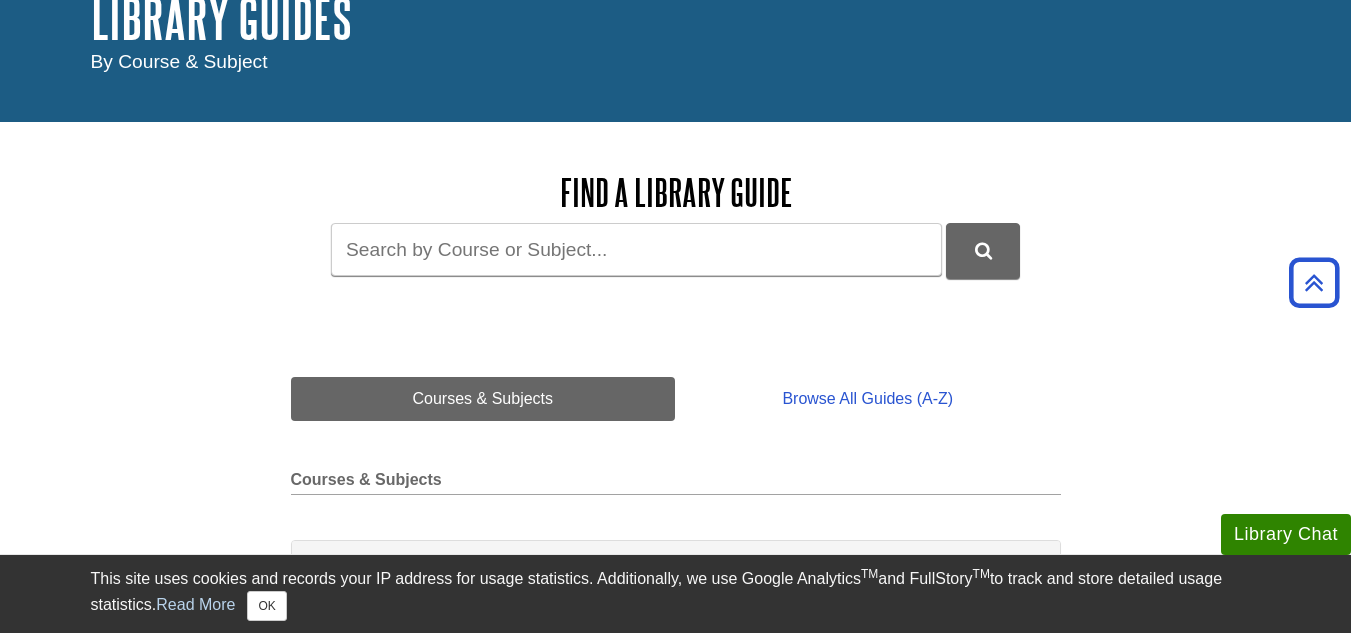 scroll, scrollTop: 0, scrollLeft: 0, axis: both 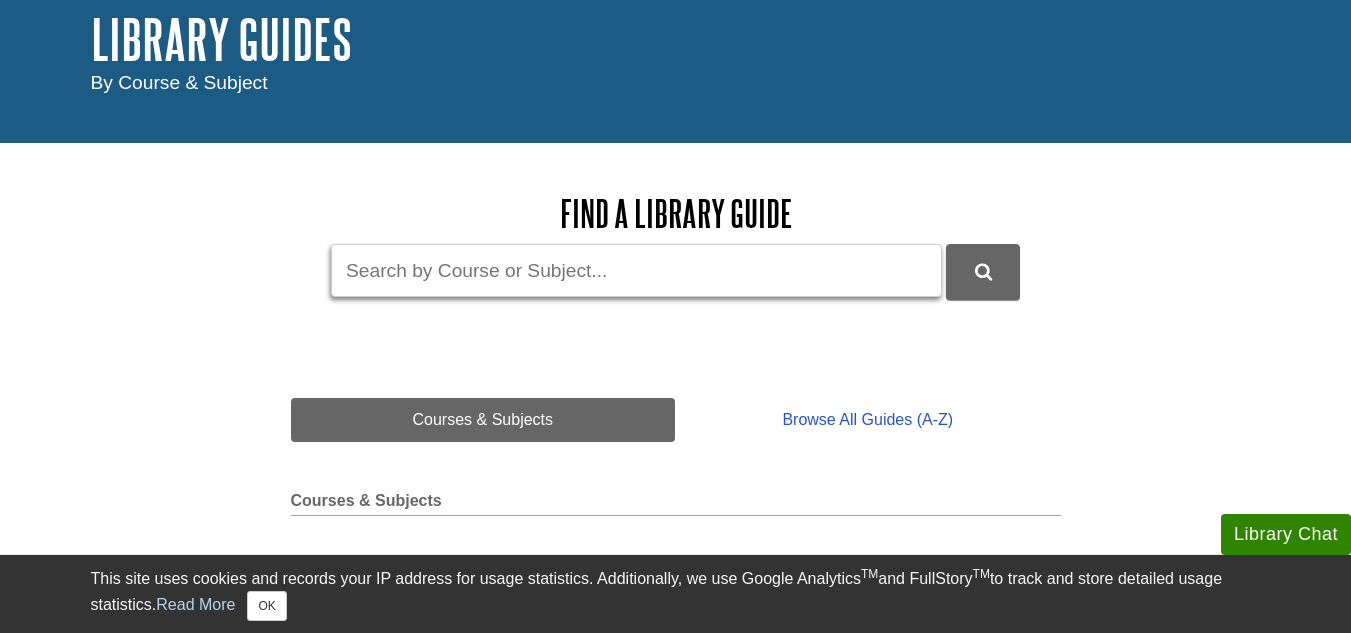 click on "Guide Search Terms" at bounding box center (636, 270) 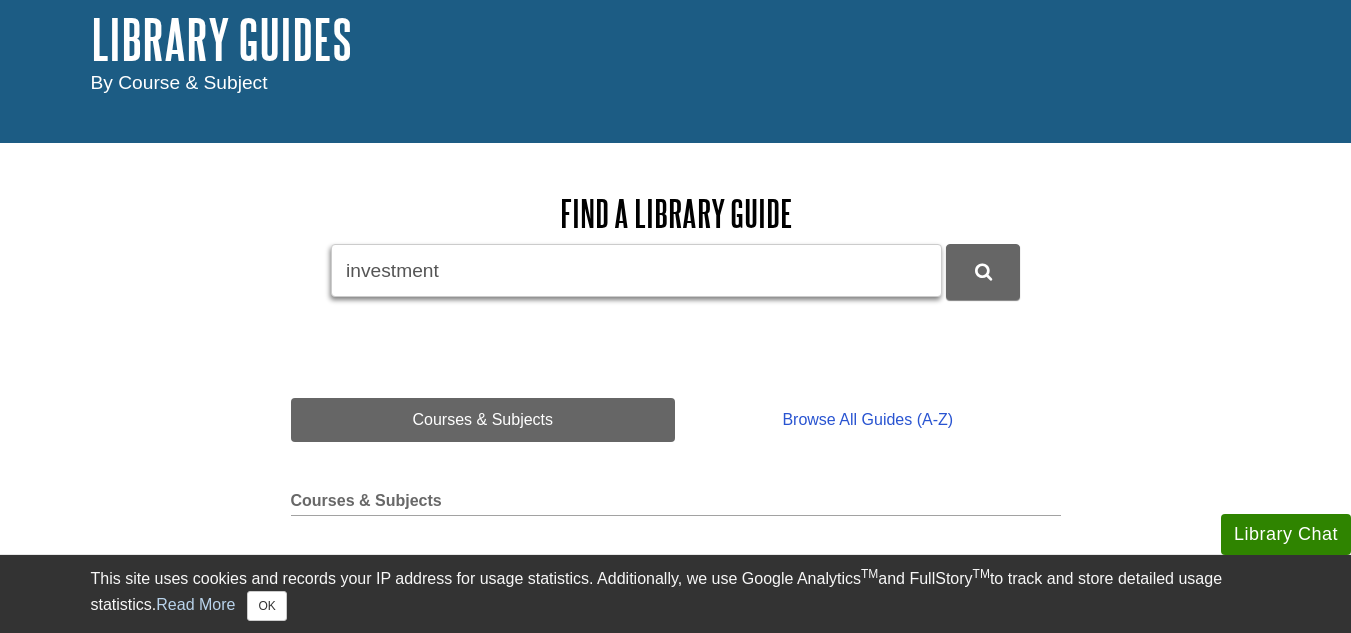 type on "investment" 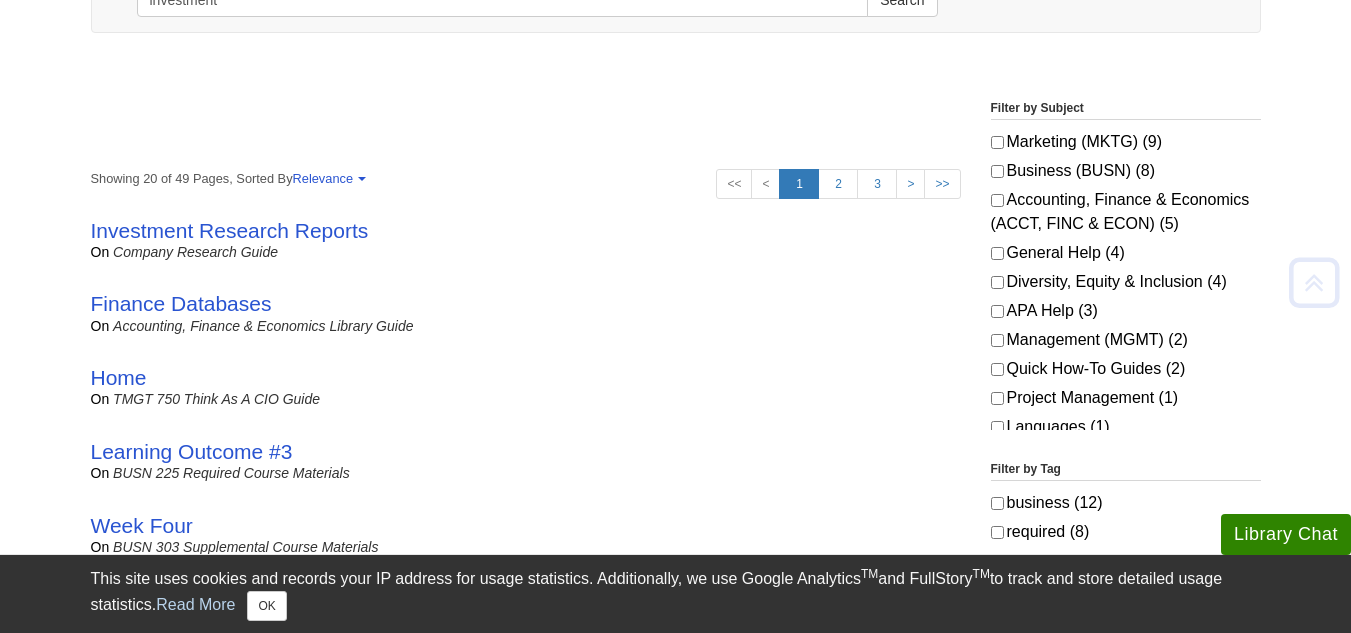 scroll, scrollTop: 302, scrollLeft: 0, axis: vertical 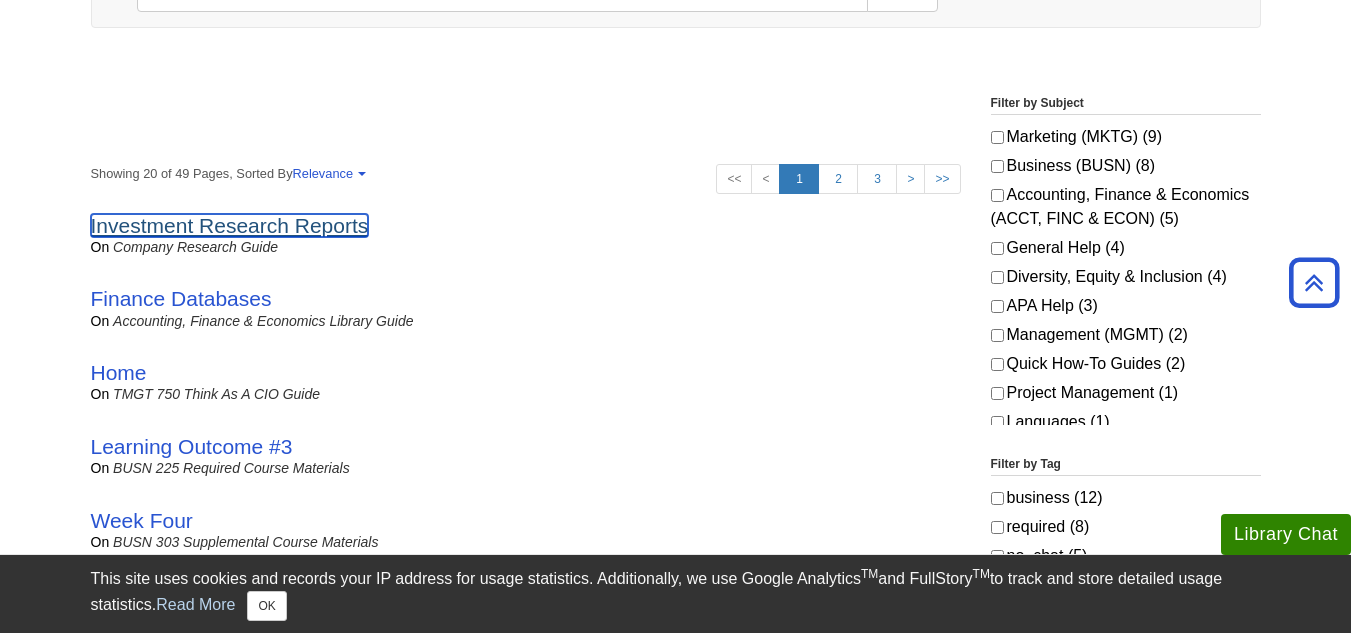 click on "Investment Research Reports" at bounding box center (230, 225) 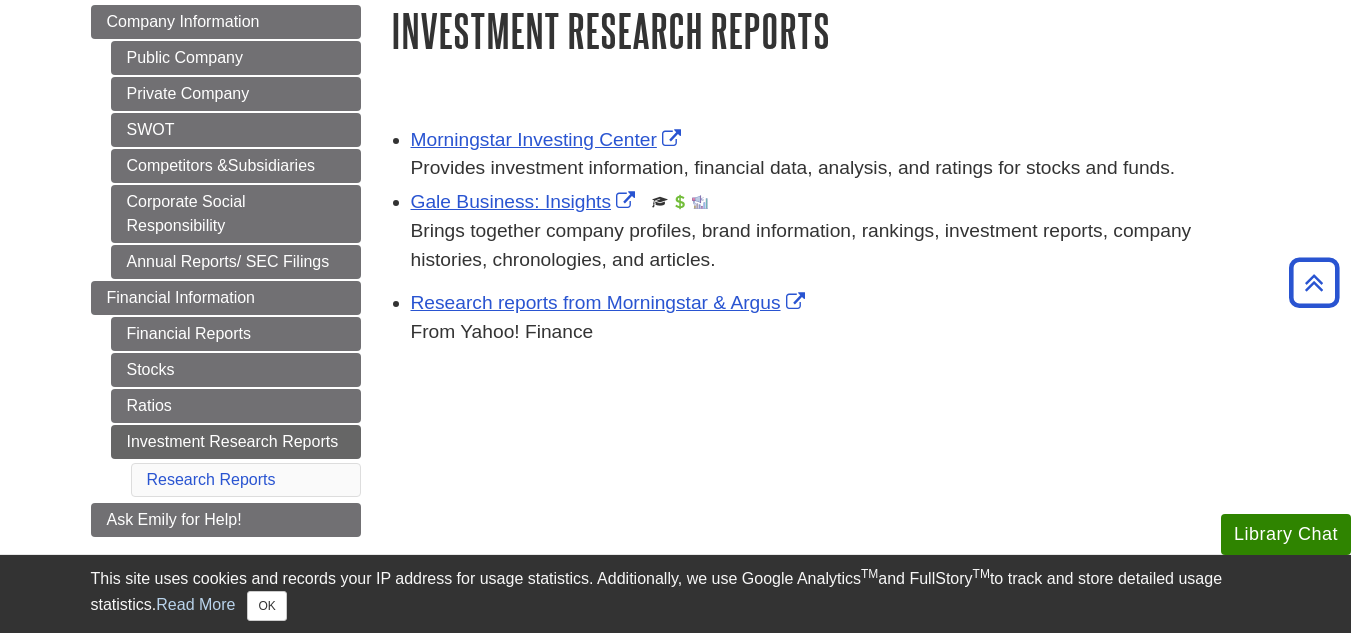 scroll, scrollTop: 243, scrollLeft: 0, axis: vertical 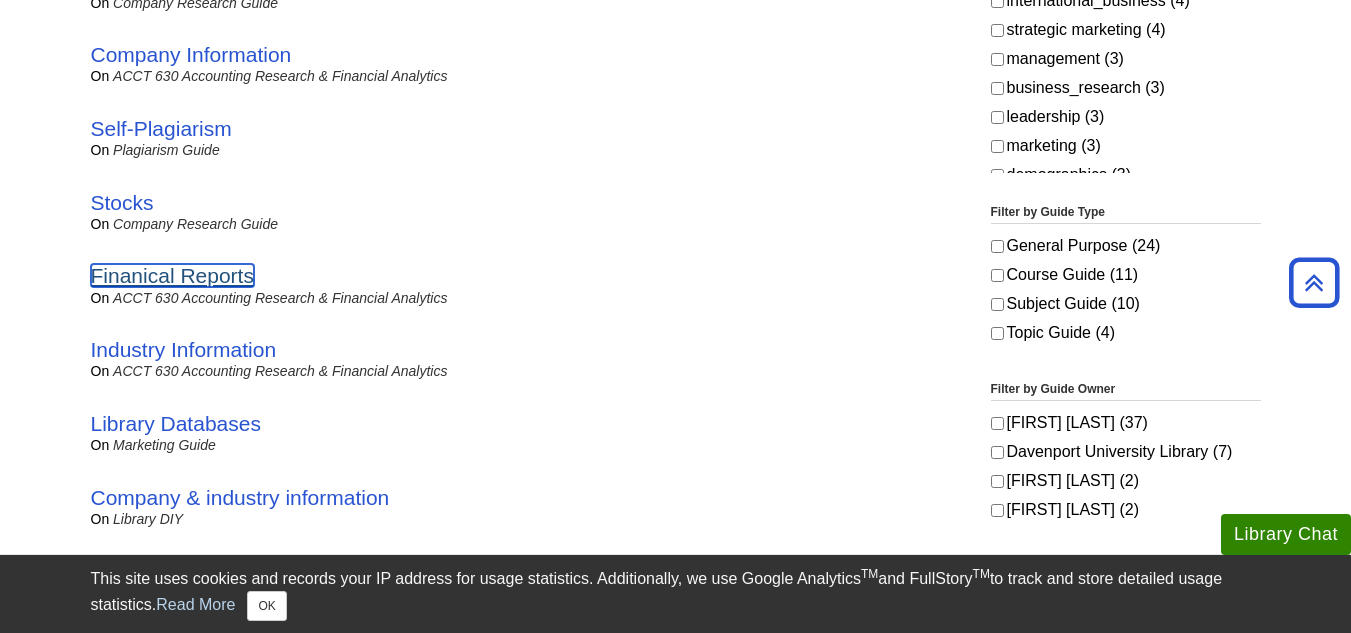 click on "Finanical Reports" at bounding box center [172, 275] 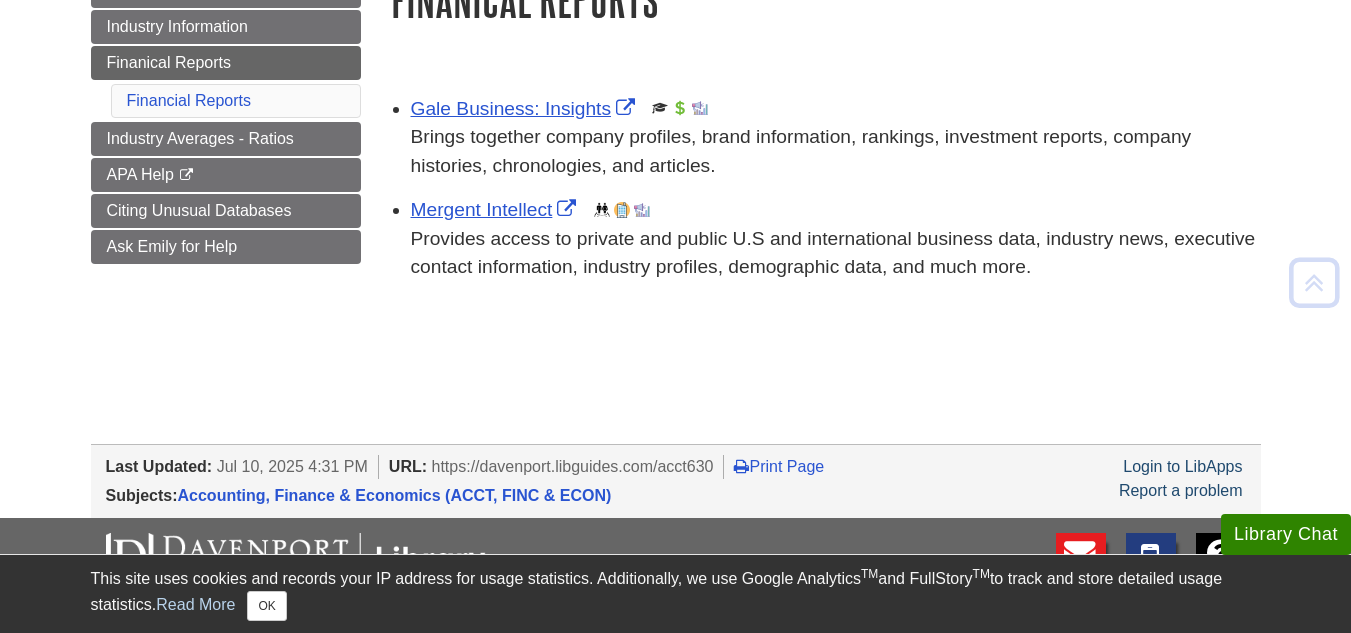 scroll, scrollTop: 276, scrollLeft: 0, axis: vertical 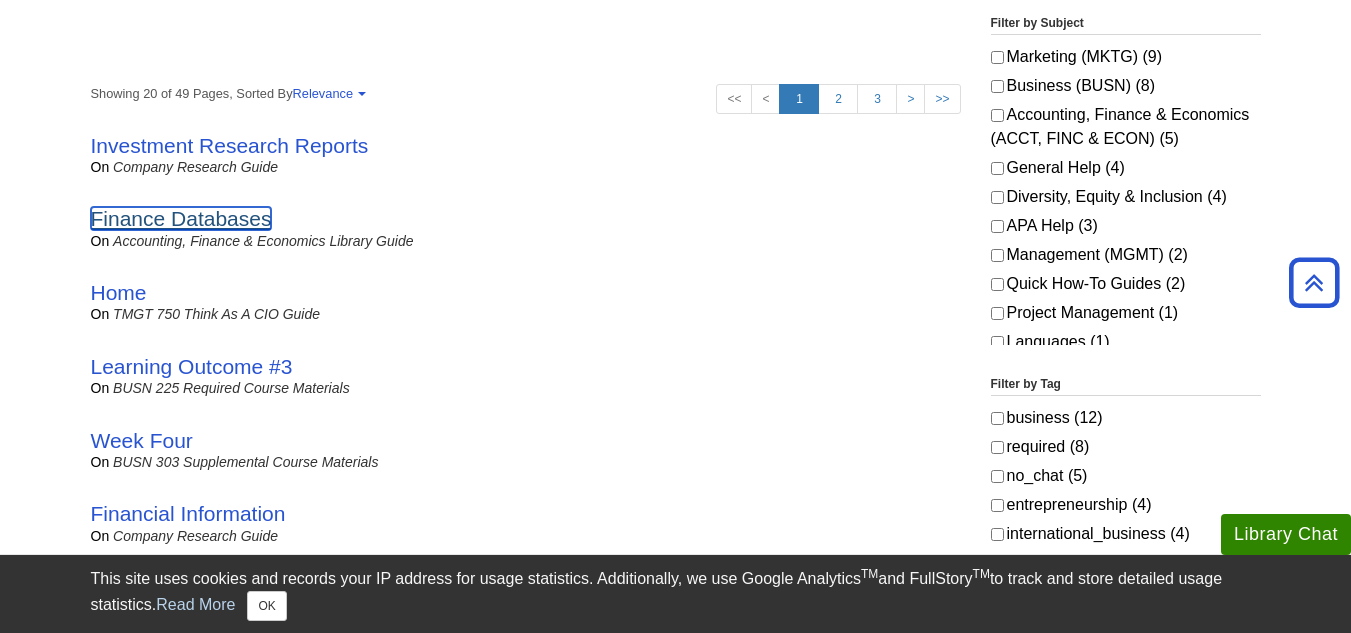 click on "Finance Databases" at bounding box center (181, 218) 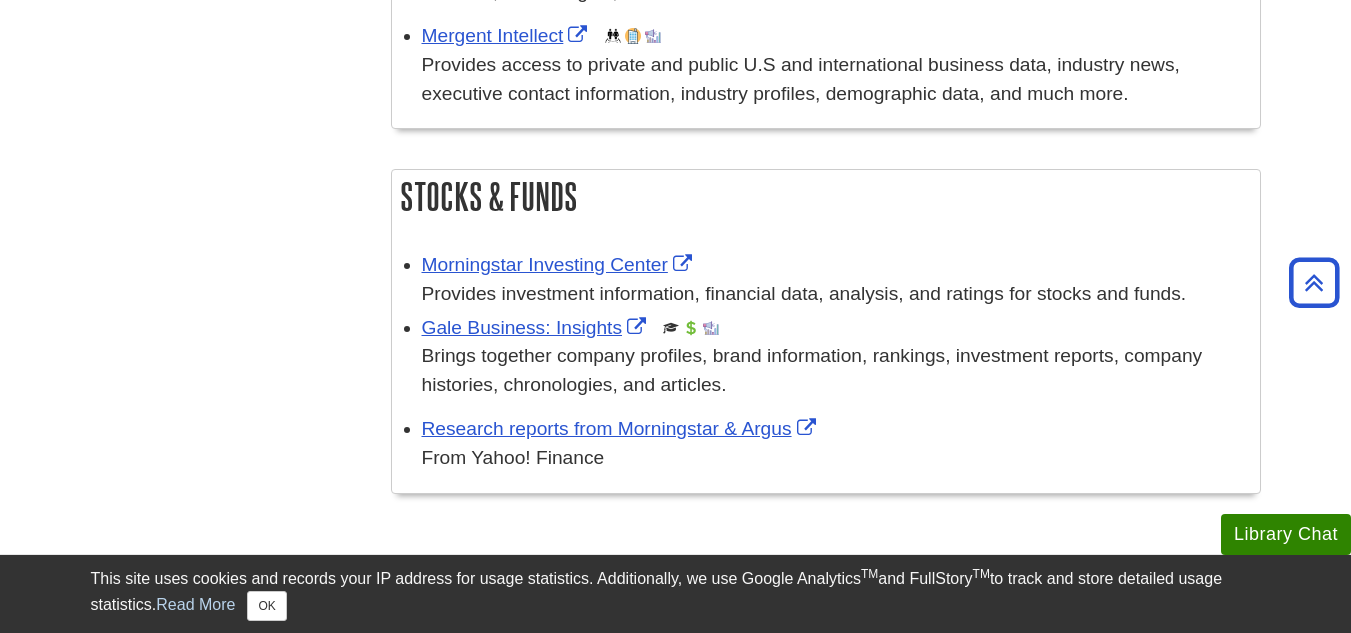 scroll, scrollTop: 857, scrollLeft: 0, axis: vertical 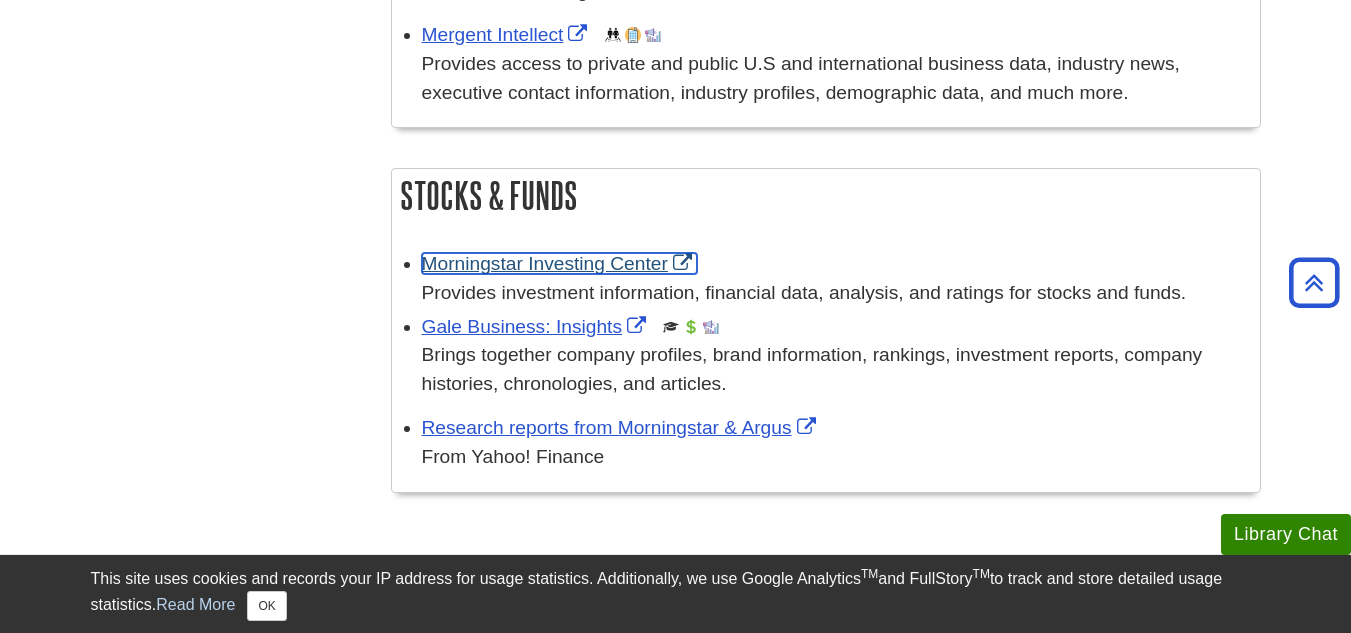 click on "Morningstar Investing Center" at bounding box center [559, 263] 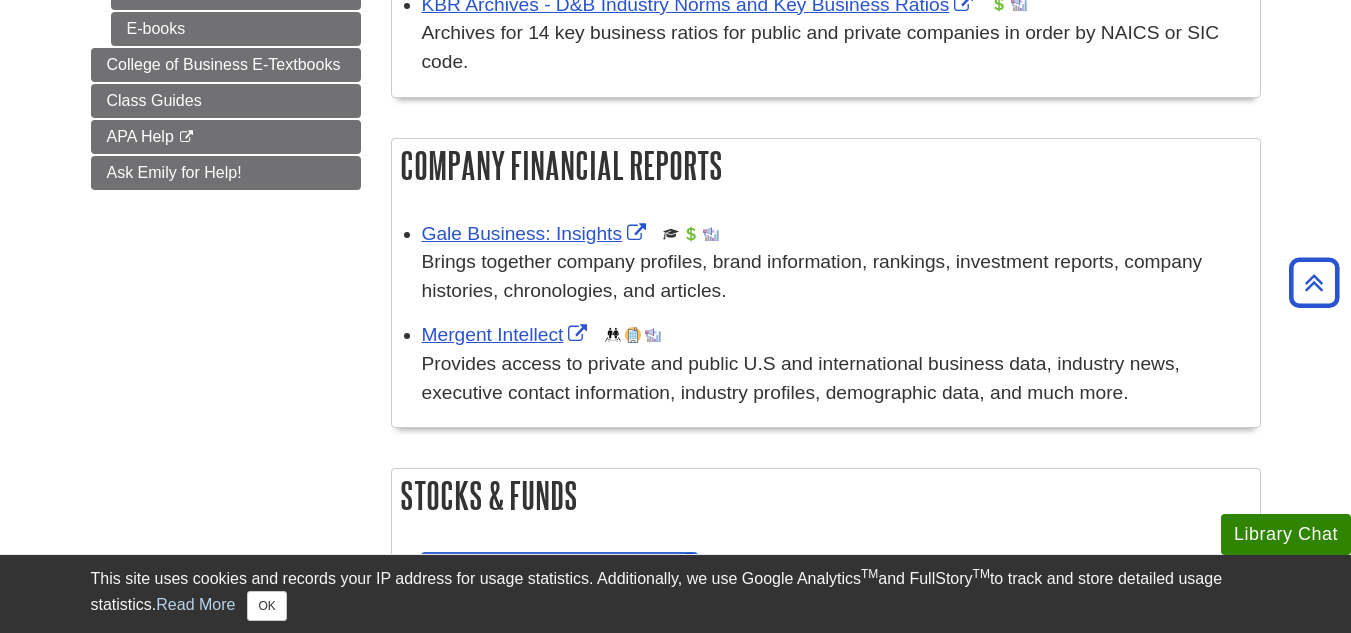 scroll, scrollTop: 562, scrollLeft: 0, axis: vertical 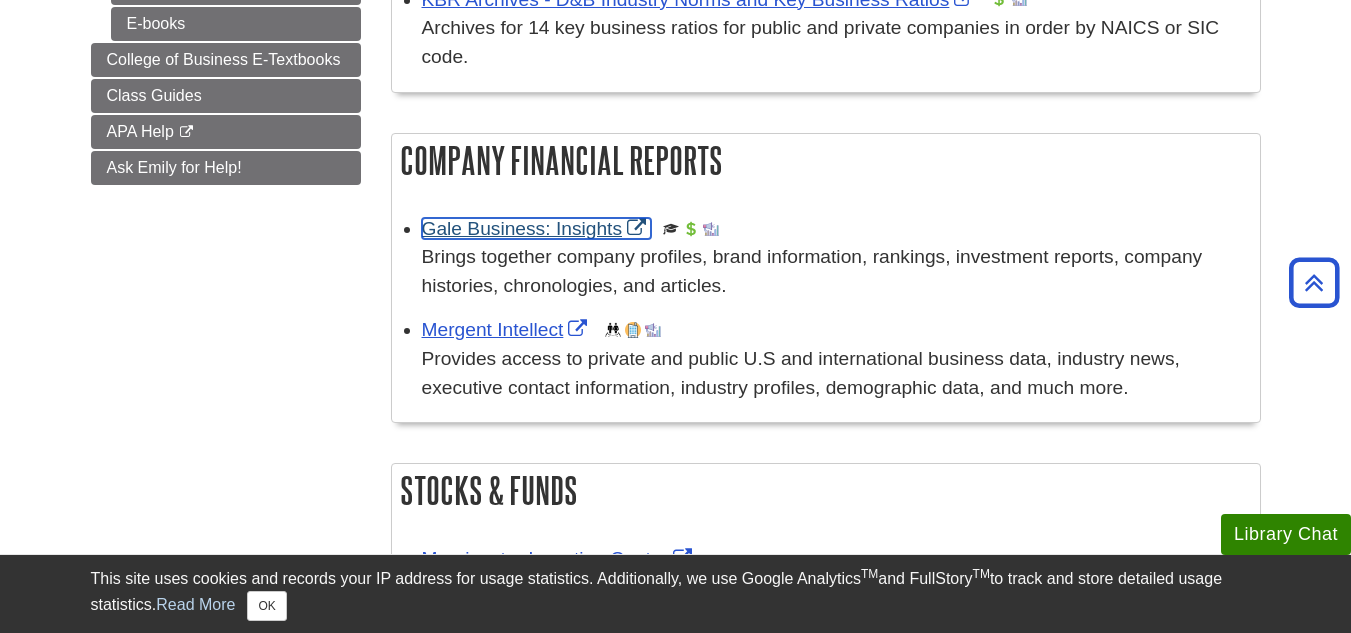 click on "Gale Business: Insights" at bounding box center (537, 228) 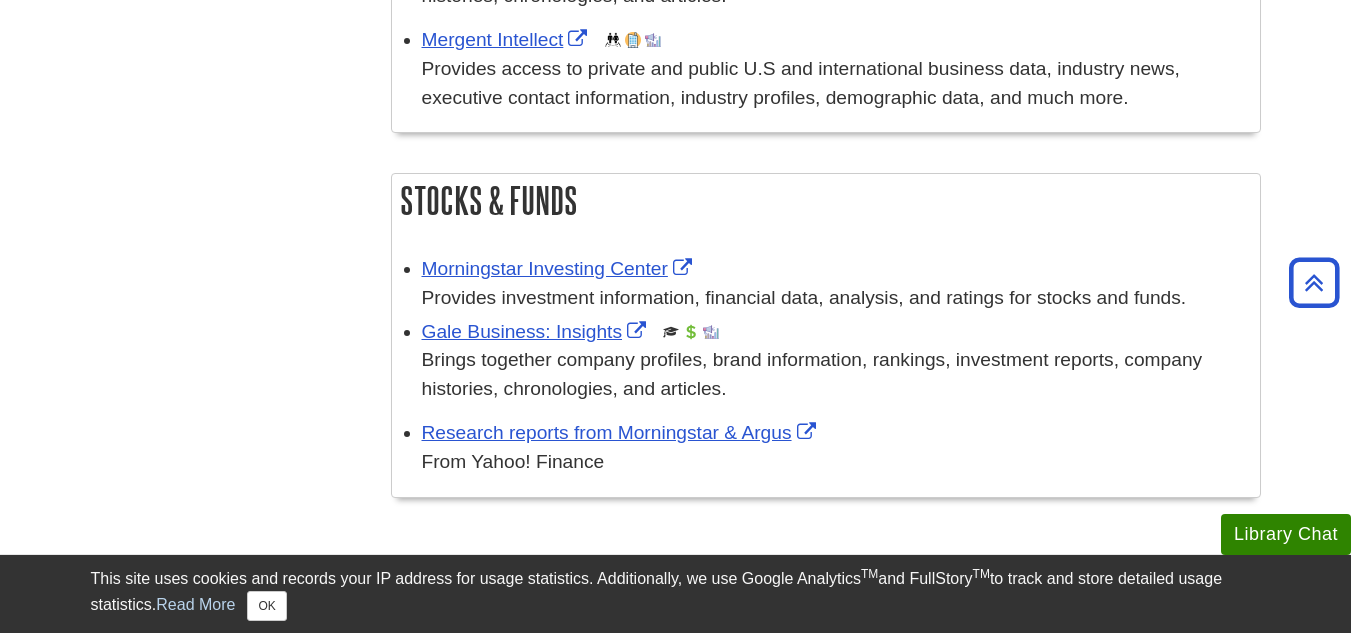 scroll, scrollTop: 853, scrollLeft: 0, axis: vertical 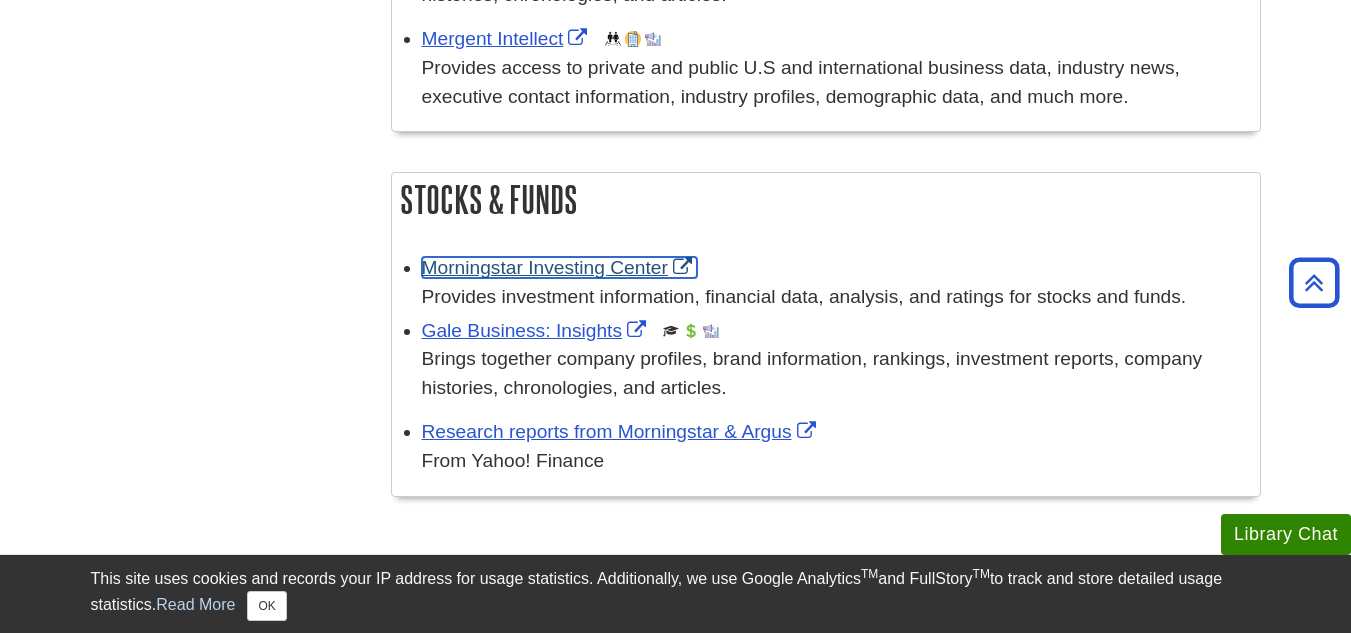 click on "Morningstar Investing Center" at bounding box center [559, 267] 